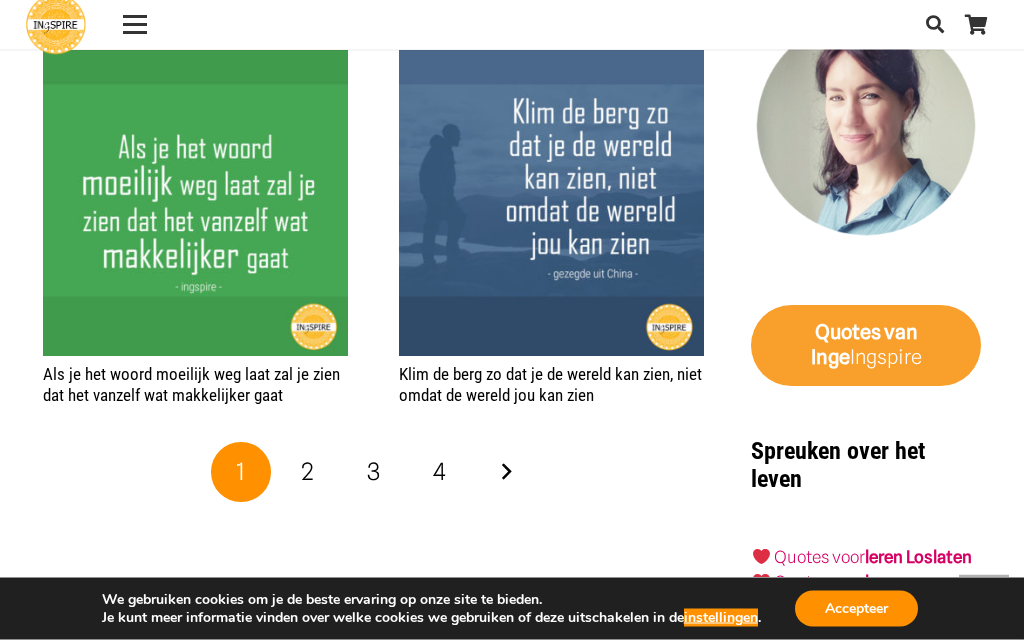 scroll, scrollTop: 2797, scrollLeft: 0, axis: vertical 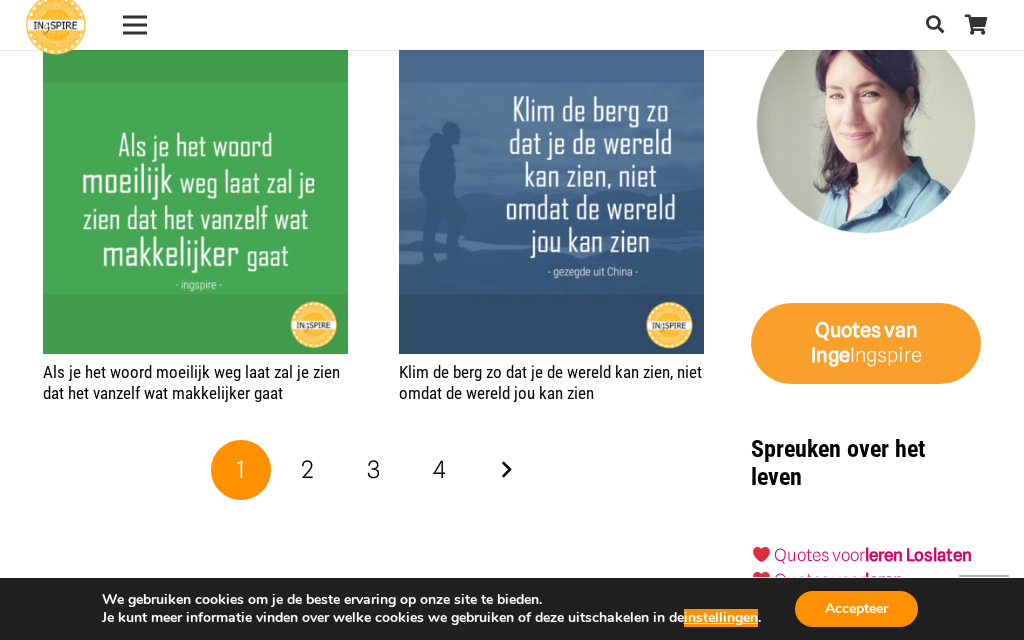 click on "Volgende" at bounding box center [506, 470] 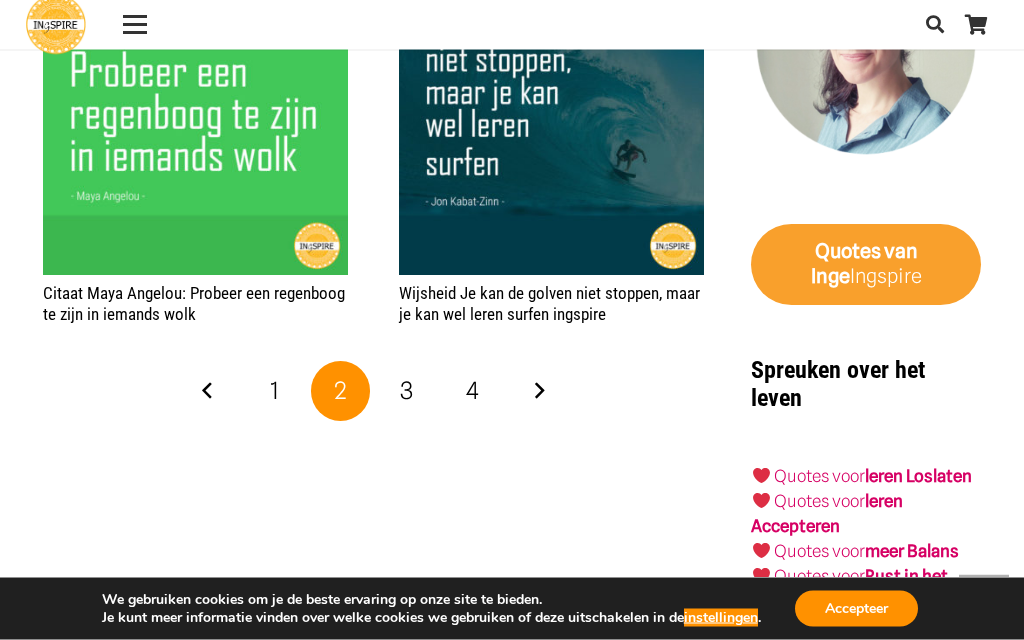 scroll, scrollTop: 2918, scrollLeft: 0, axis: vertical 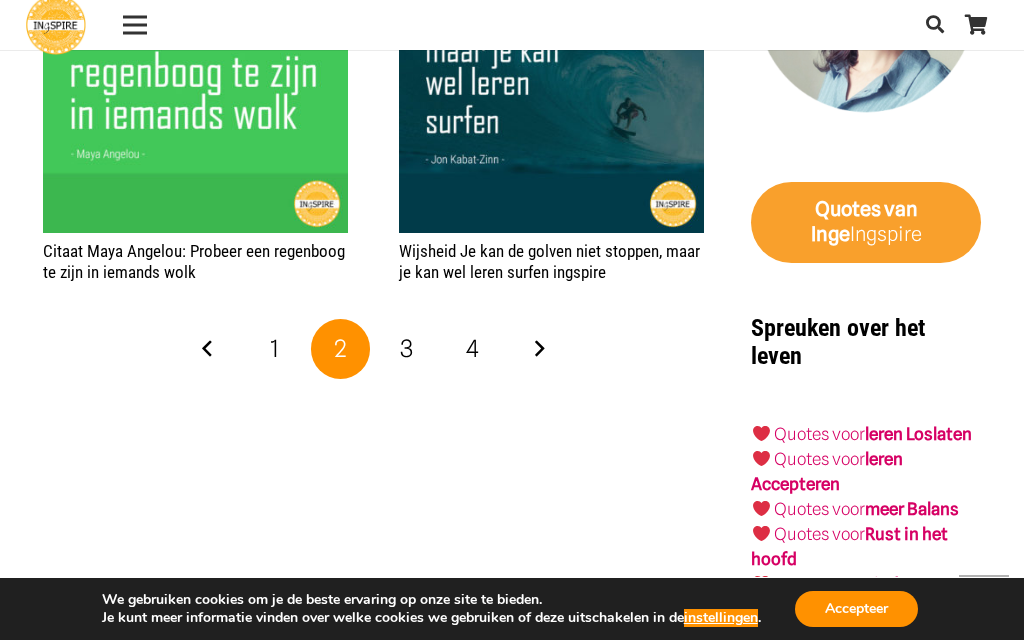 click on "Volgende" at bounding box center [539, 349] 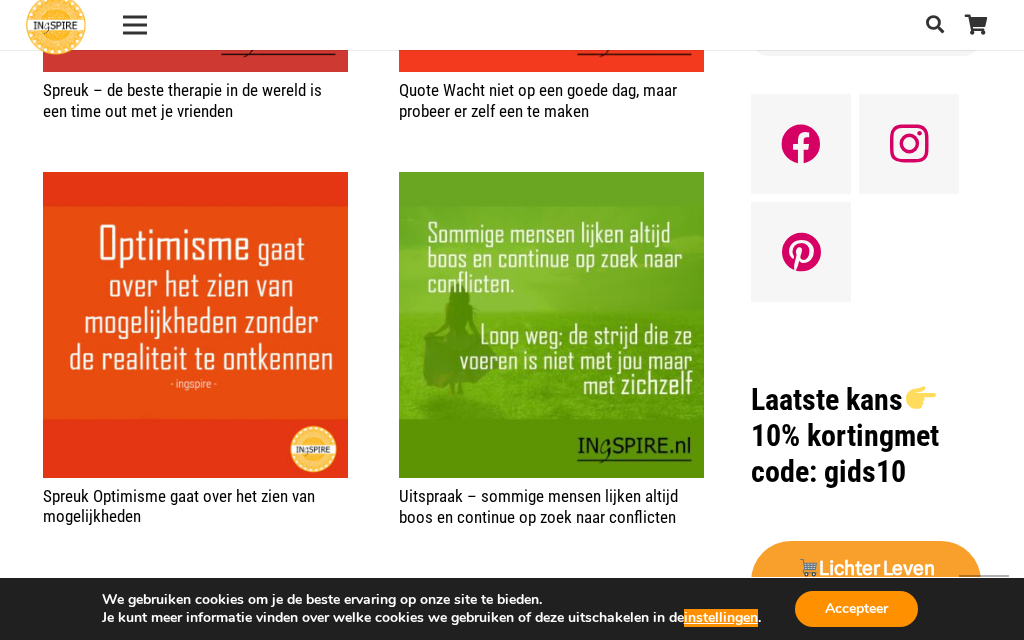 scroll, scrollTop: 1417, scrollLeft: 0, axis: vertical 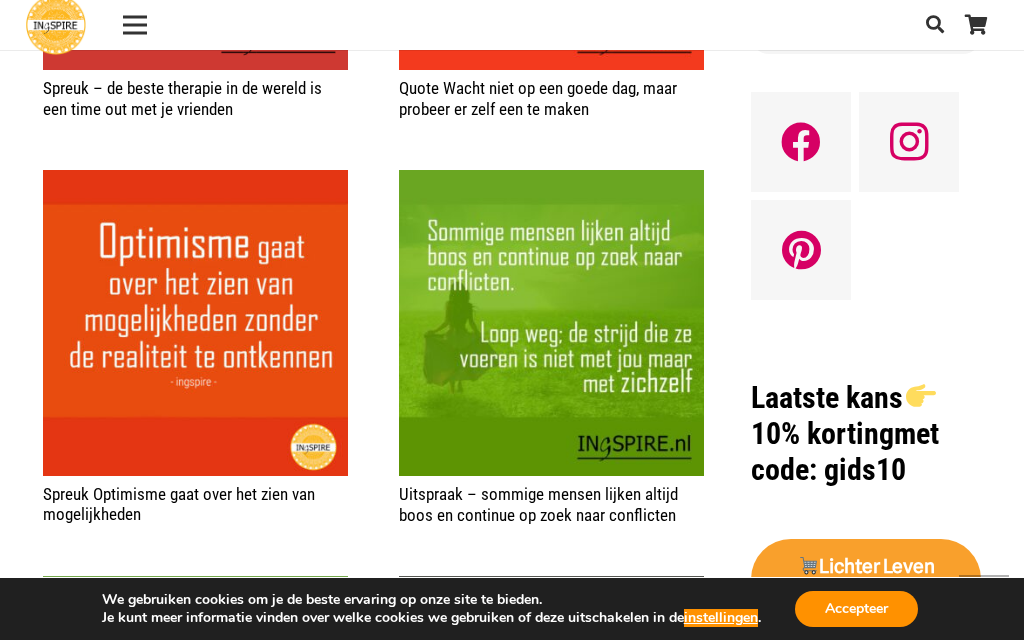 click on "Laatste kans   10% korting  met code: gids10" at bounding box center (866, 434) 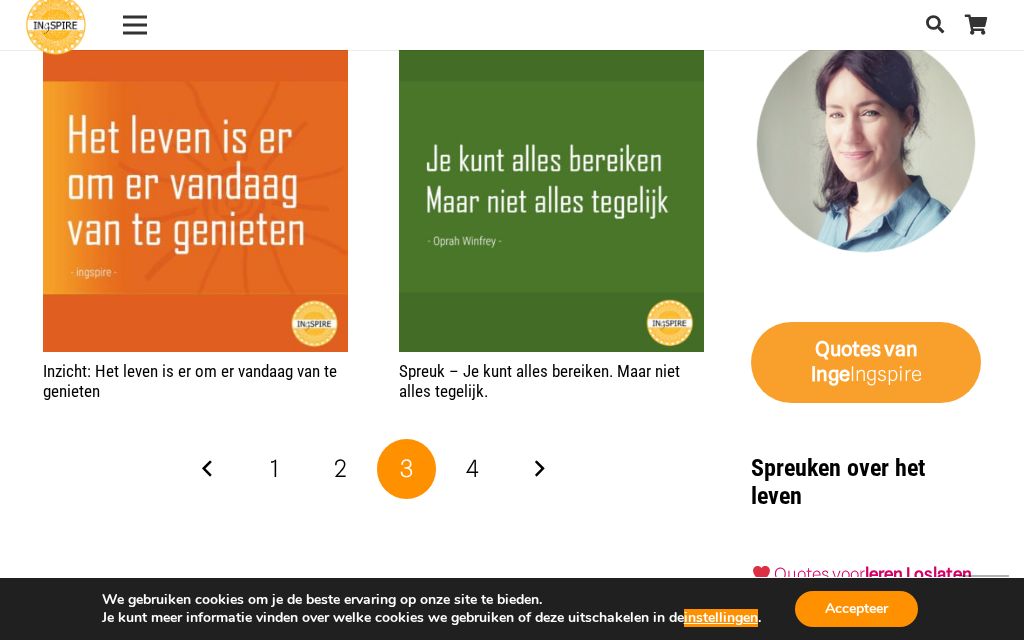 scroll, scrollTop: 2802, scrollLeft: 0, axis: vertical 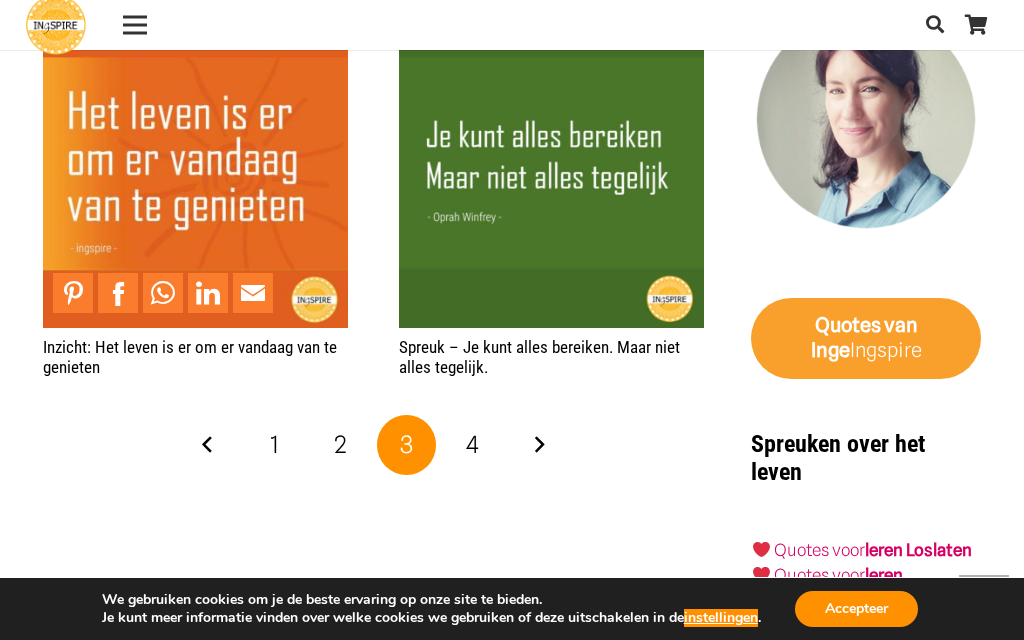 click on "4" at bounding box center (473, 445) 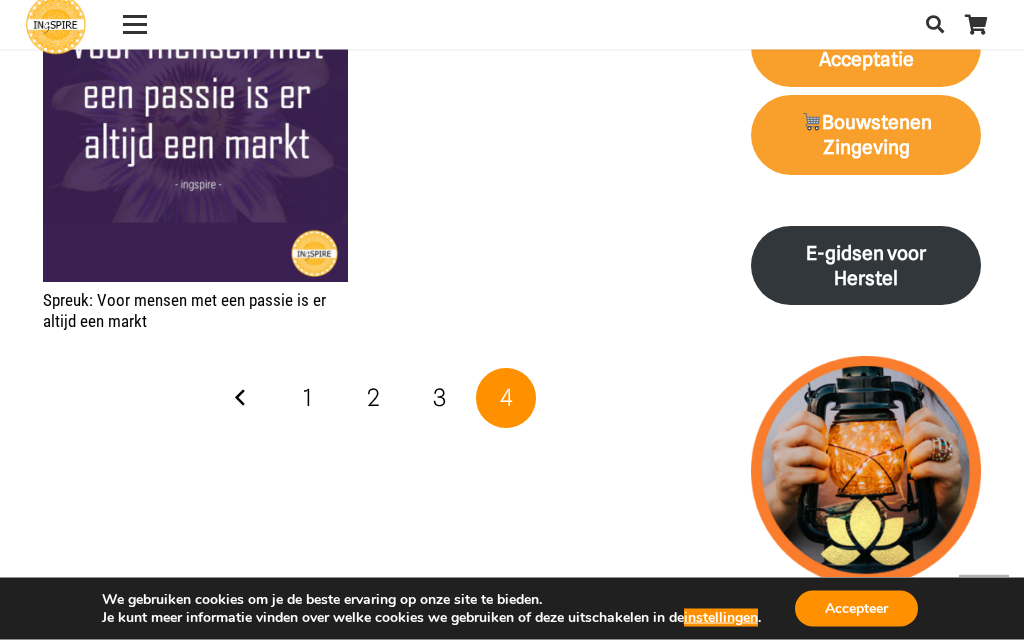 scroll, scrollTop: 2037, scrollLeft: 0, axis: vertical 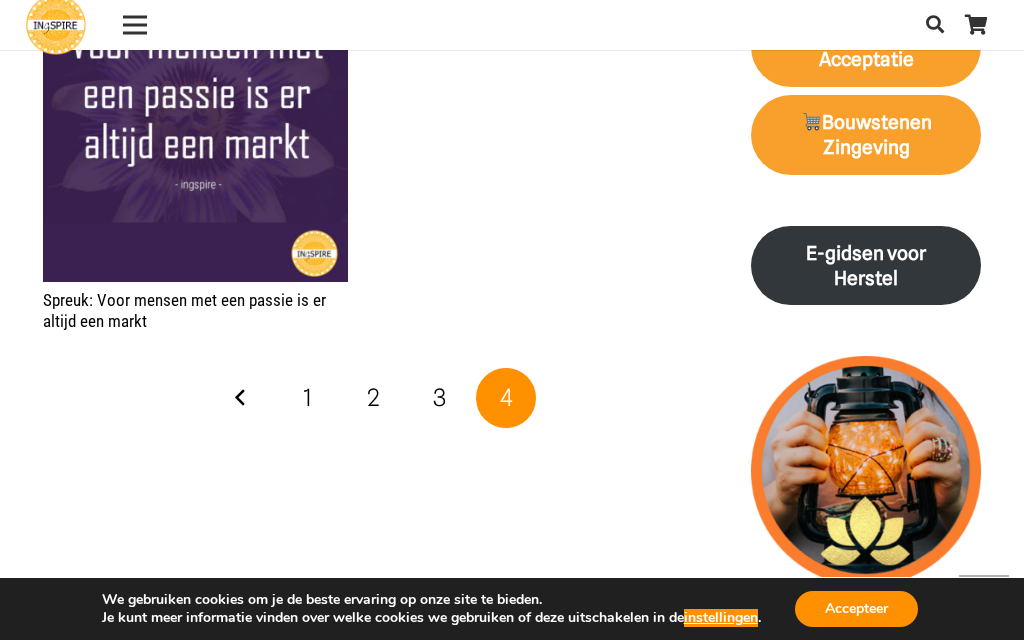 click on "1" at bounding box center [307, 397] 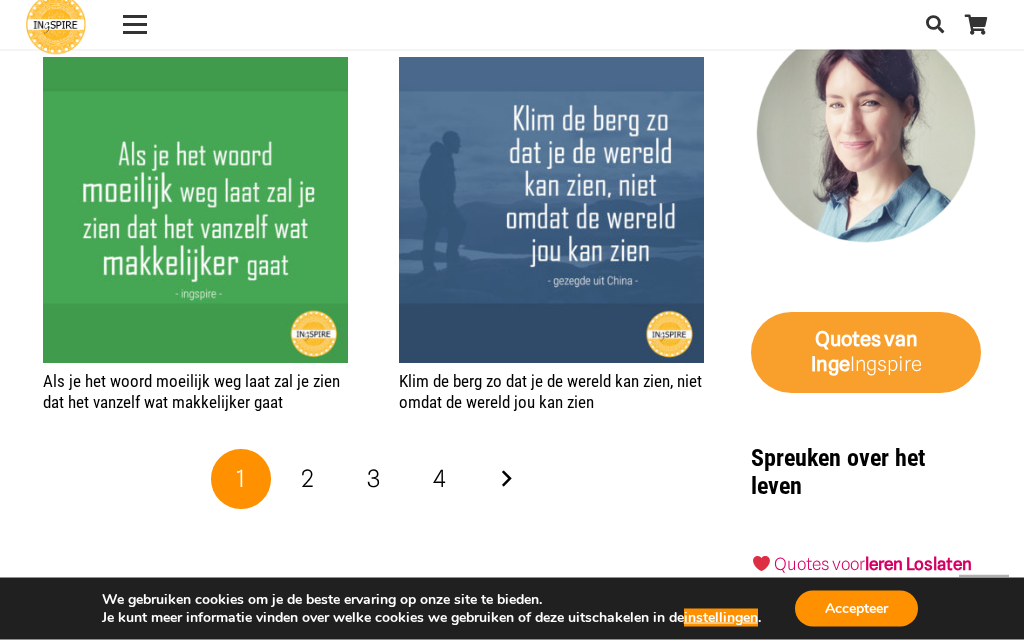 scroll, scrollTop: 2792, scrollLeft: 0, axis: vertical 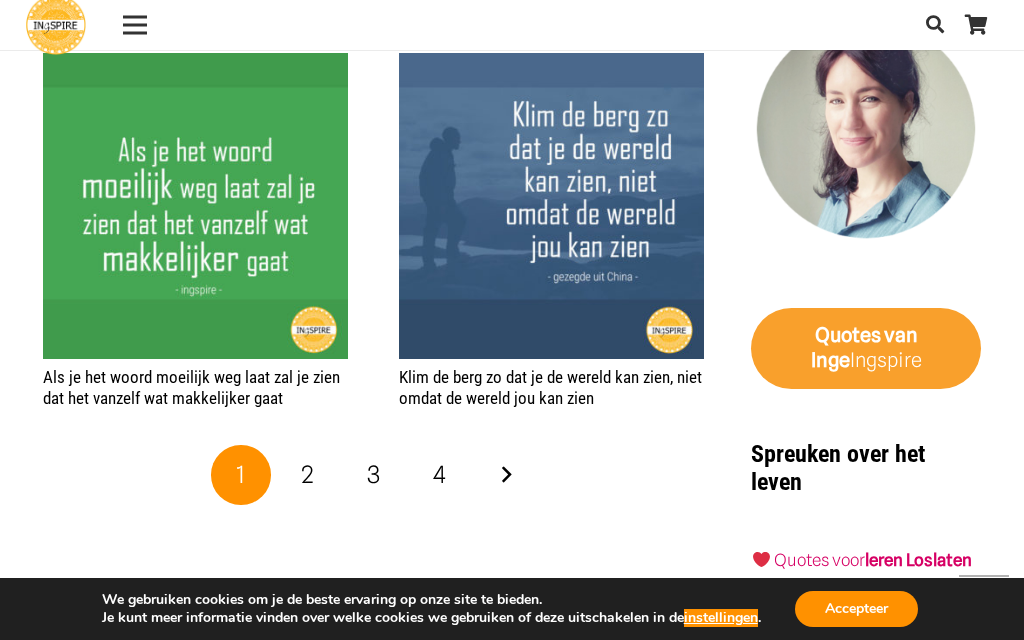 click on "2" at bounding box center (307, 475) 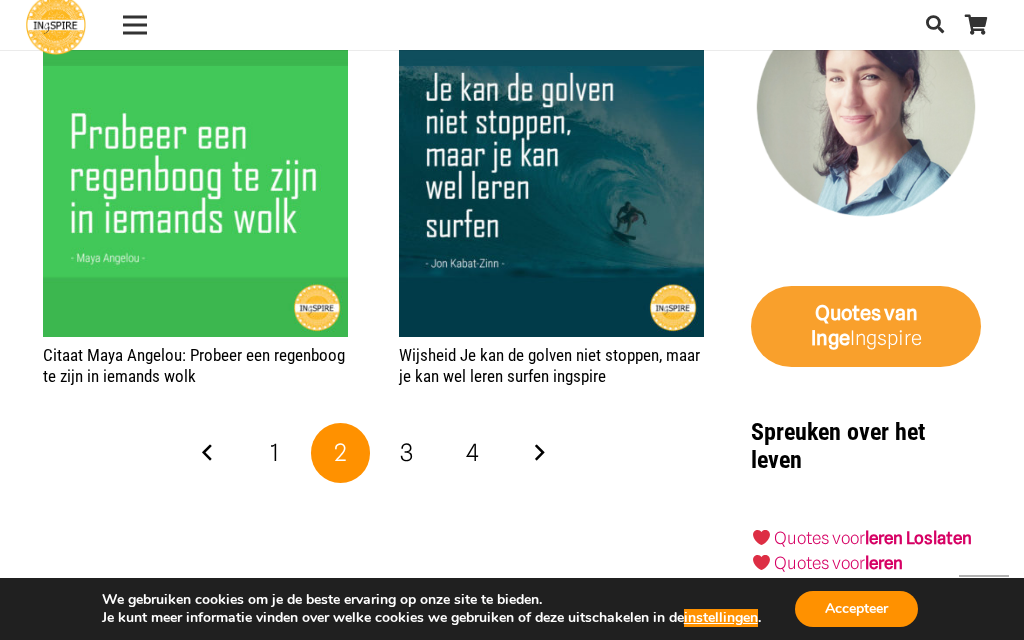 scroll, scrollTop: 2818, scrollLeft: 0, axis: vertical 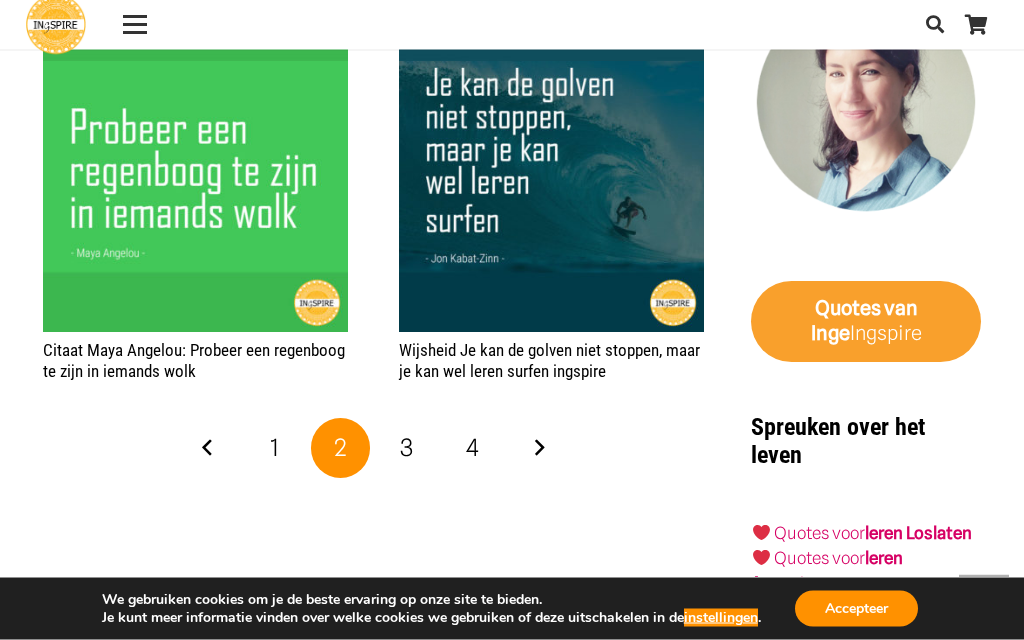 click on "Volgende" at bounding box center [539, 449] 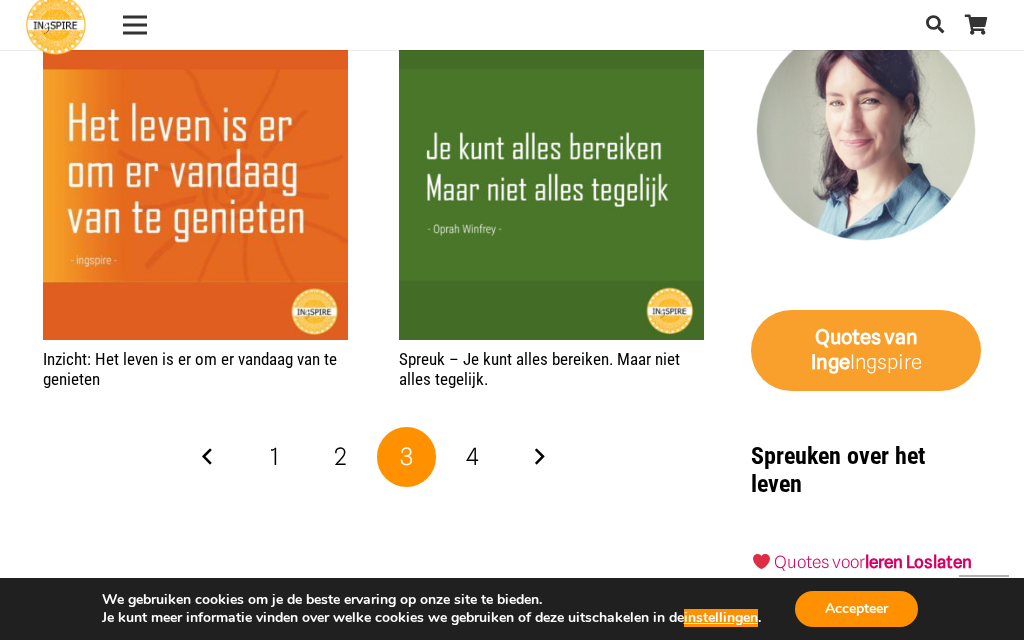scroll, scrollTop: 2817, scrollLeft: 0, axis: vertical 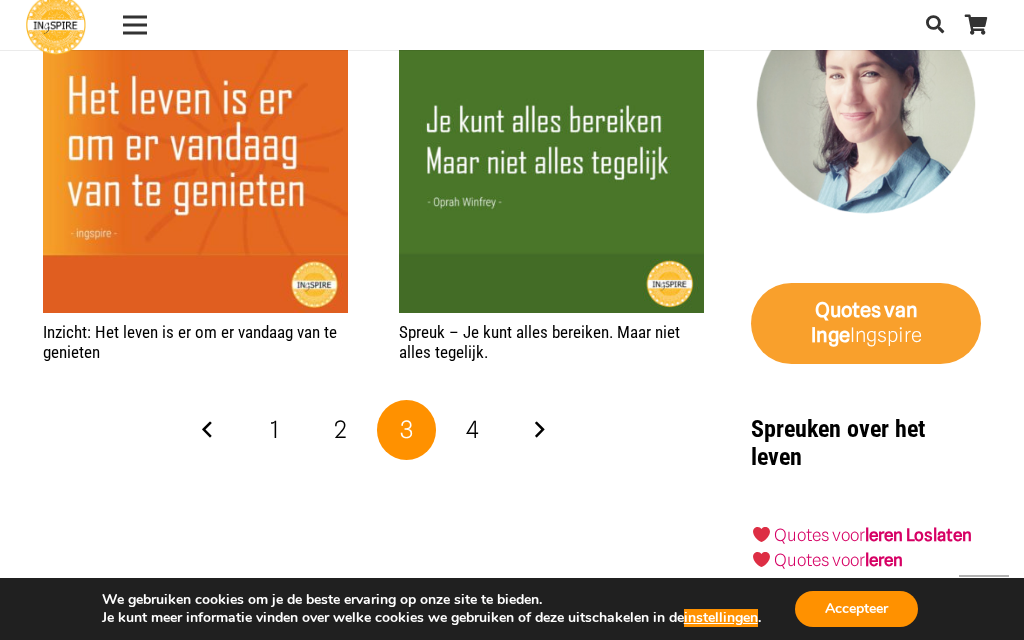 click on "4" at bounding box center [473, 430] 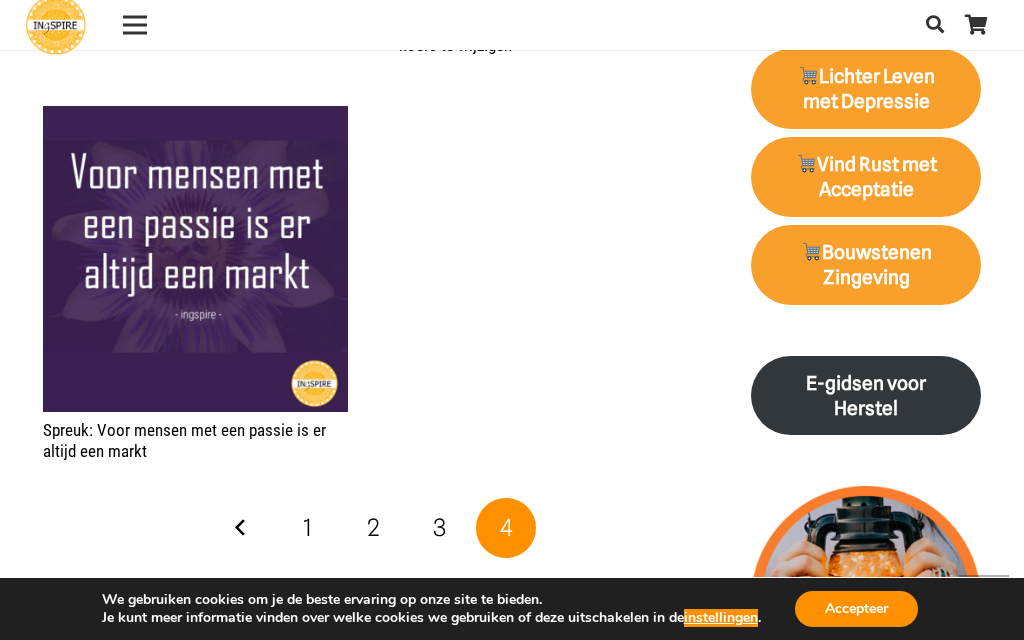 scroll, scrollTop: 1924, scrollLeft: 0, axis: vertical 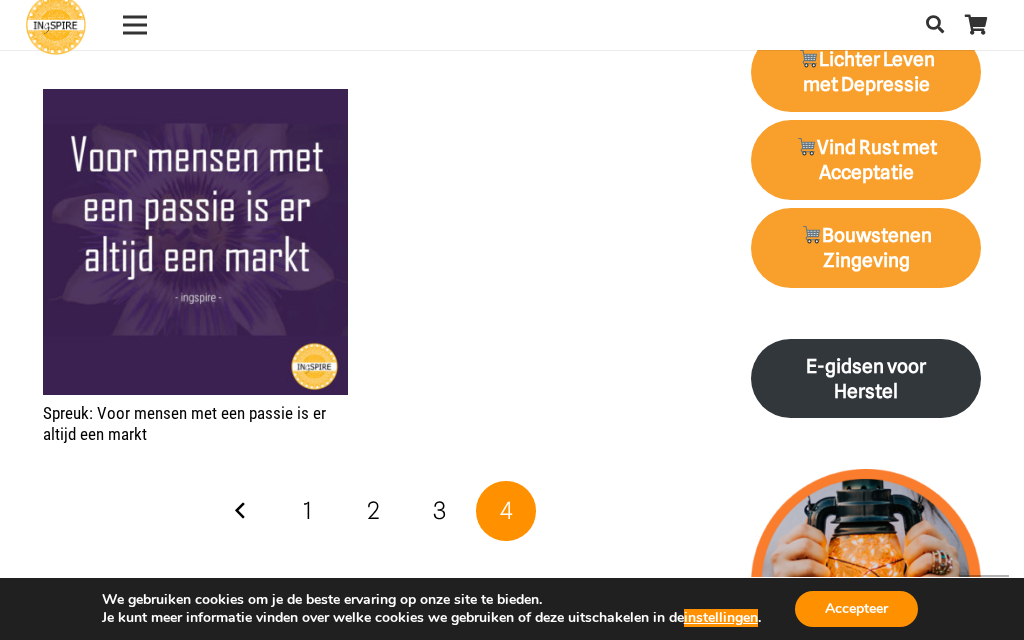 click on "3" at bounding box center (440, 511) 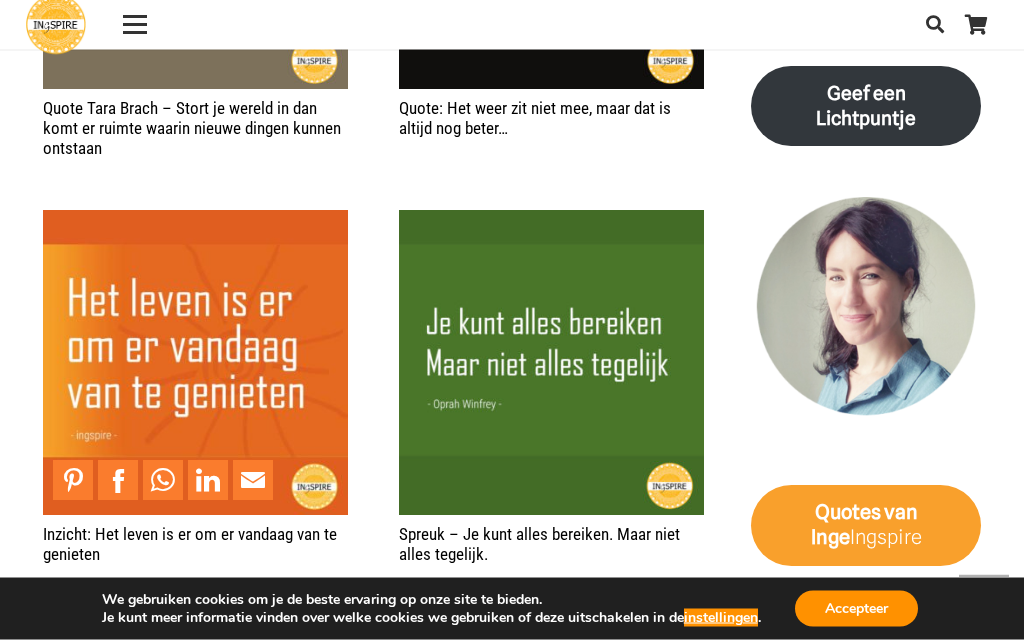 scroll, scrollTop: 2615, scrollLeft: 0, axis: vertical 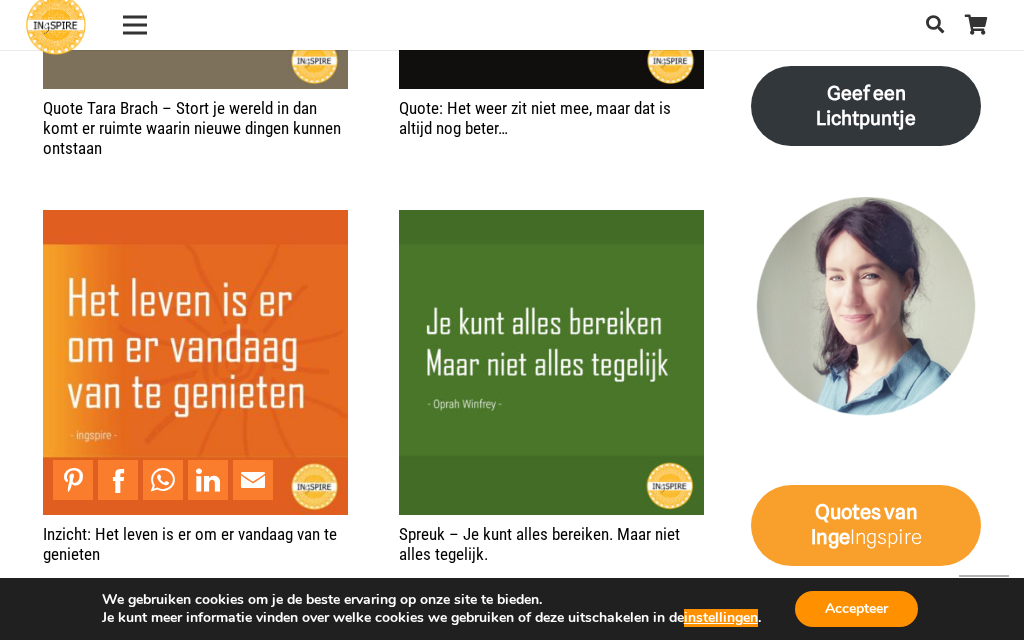 click at bounding box center [195, 362] 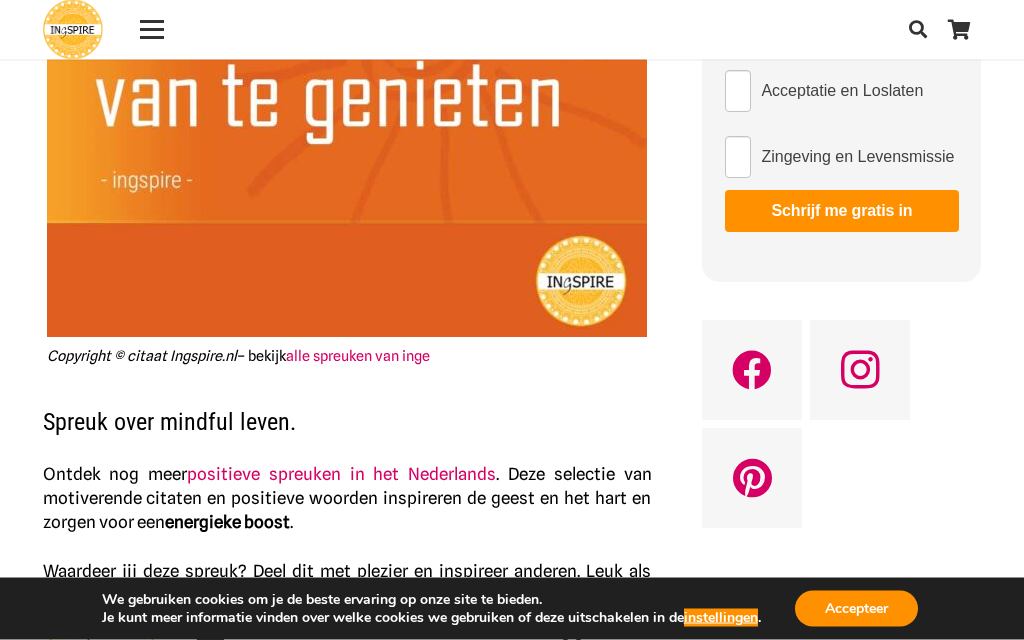 scroll, scrollTop: 468, scrollLeft: 0, axis: vertical 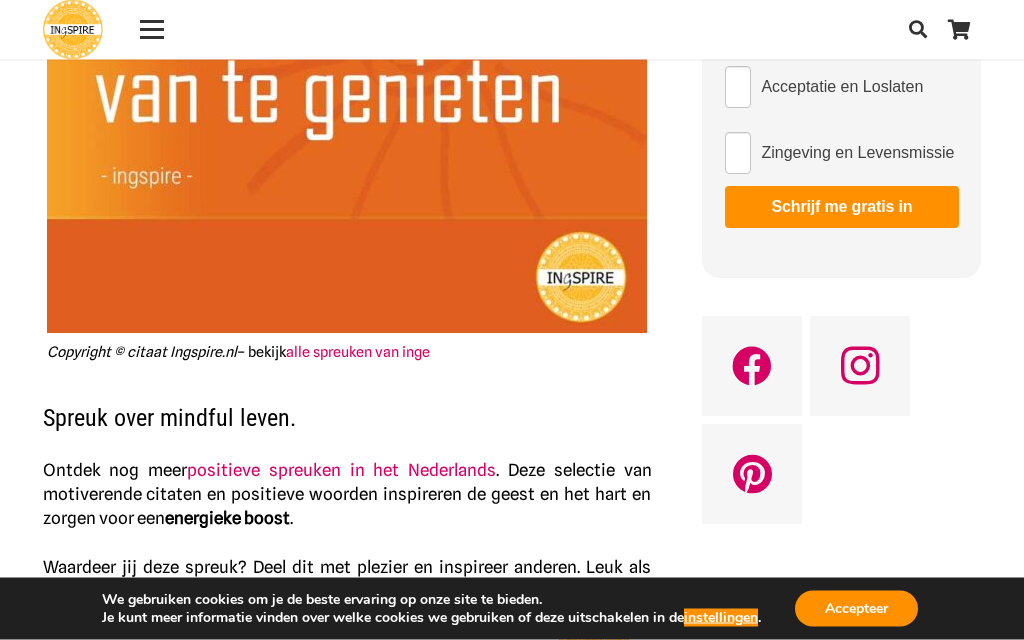 click on "positieve spreuken in het Nederlands" at bounding box center [341, 471] 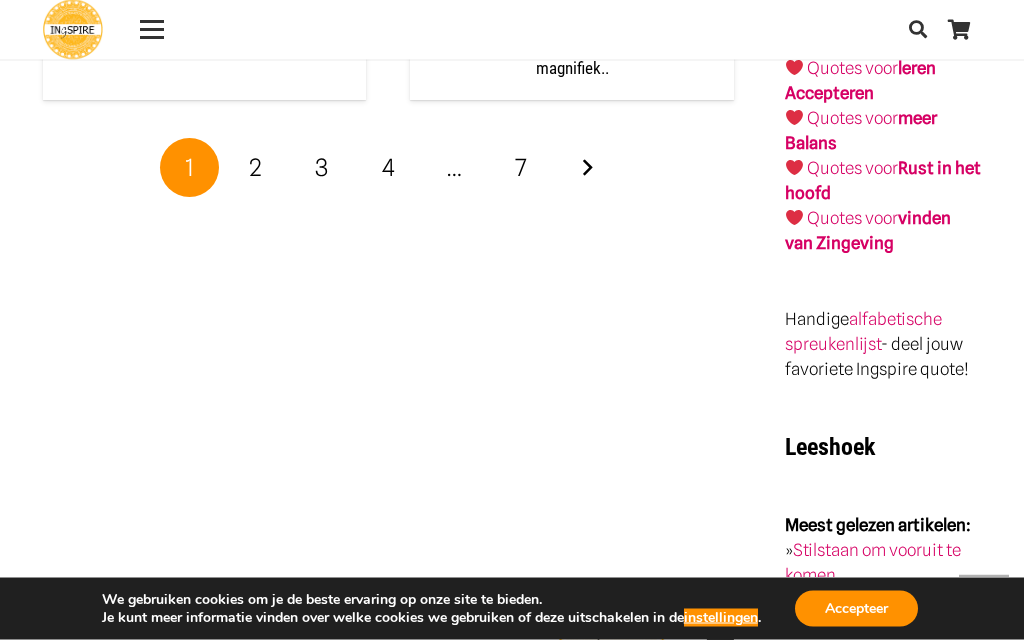 scroll, scrollTop: 3583, scrollLeft: 0, axis: vertical 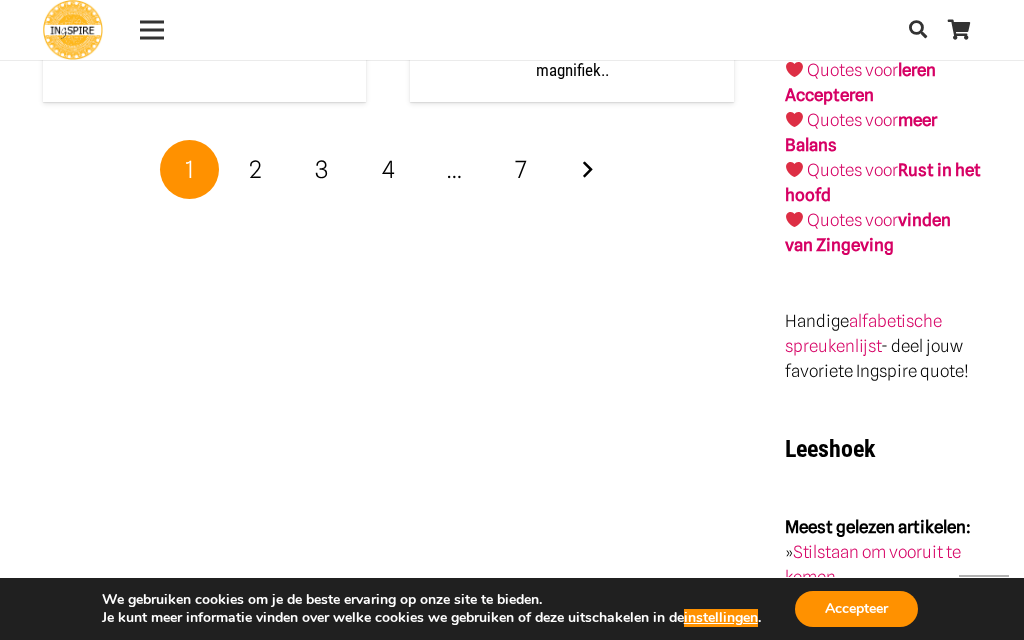 click on "2" at bounding box center (255, 169) 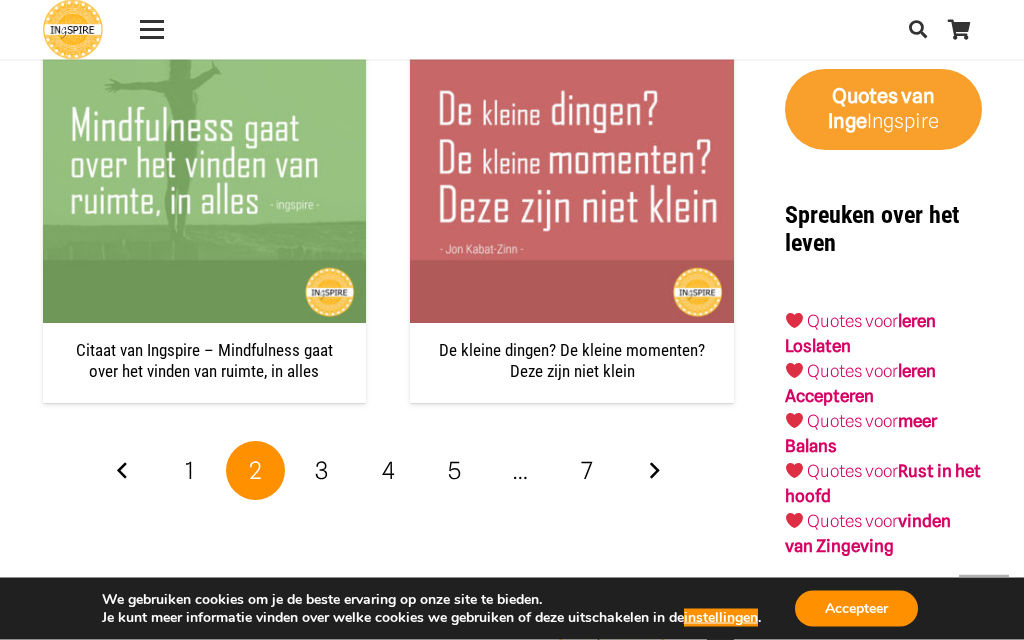 scroll, scrollTop: 3283, scrollLeft: 0, axis: vertical 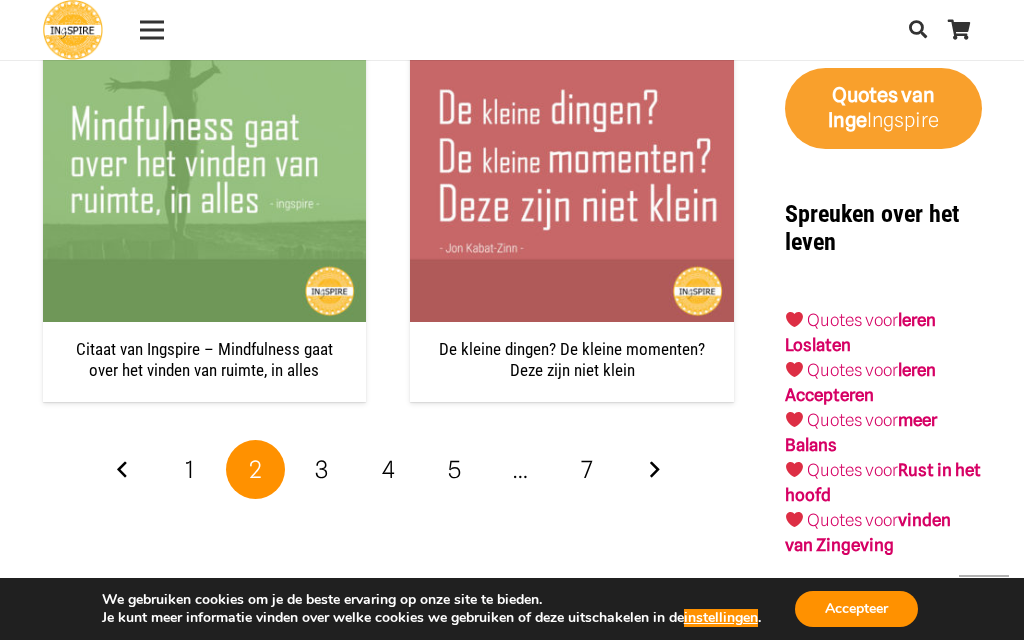 click on "3" at bounding box center (322, 470) 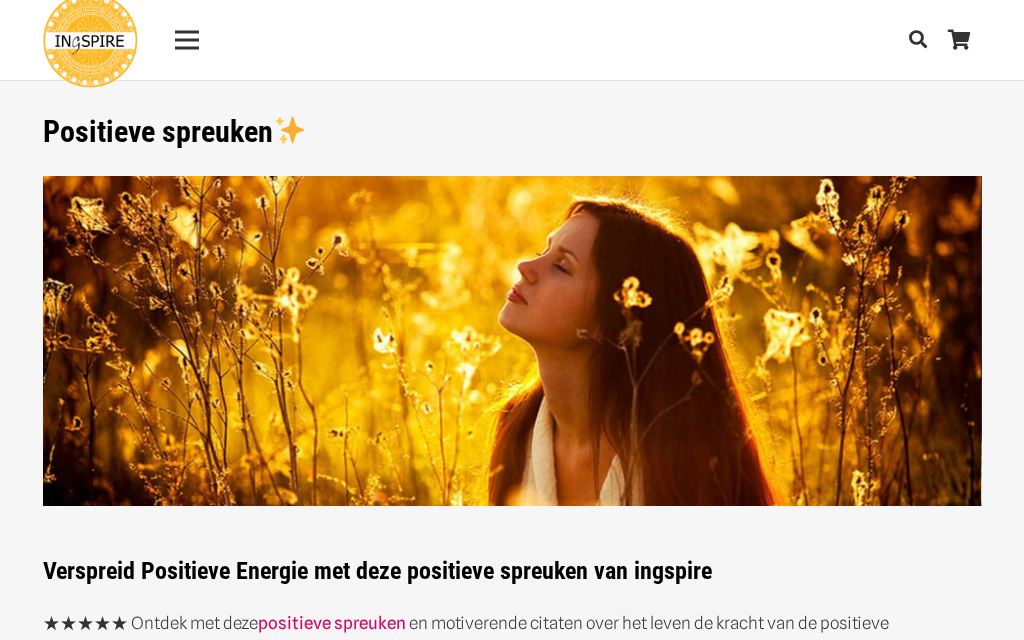 scroll, scrollTop: 0, scrollLeft: 0, axis: both 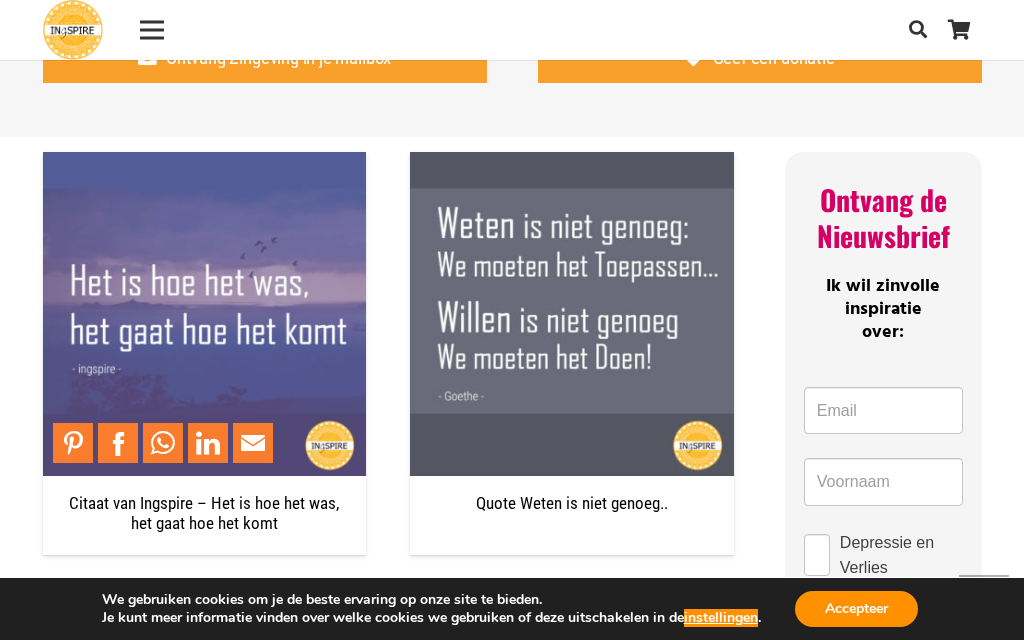 click at bounding box center [205, 314] 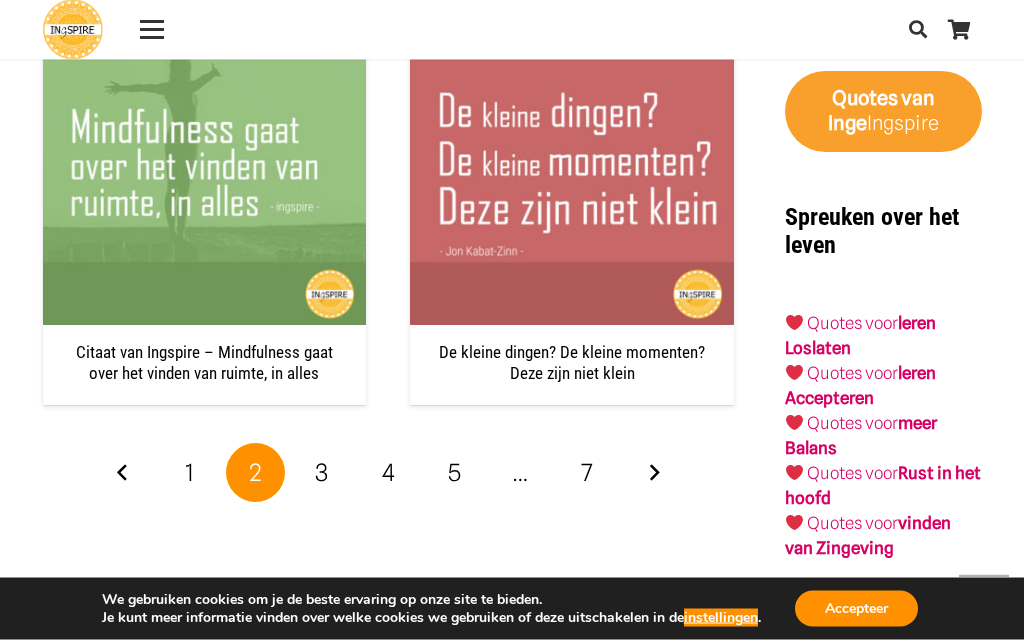 scroll, scrollTop: 3286, scrollLeft: 0, axis: vertical 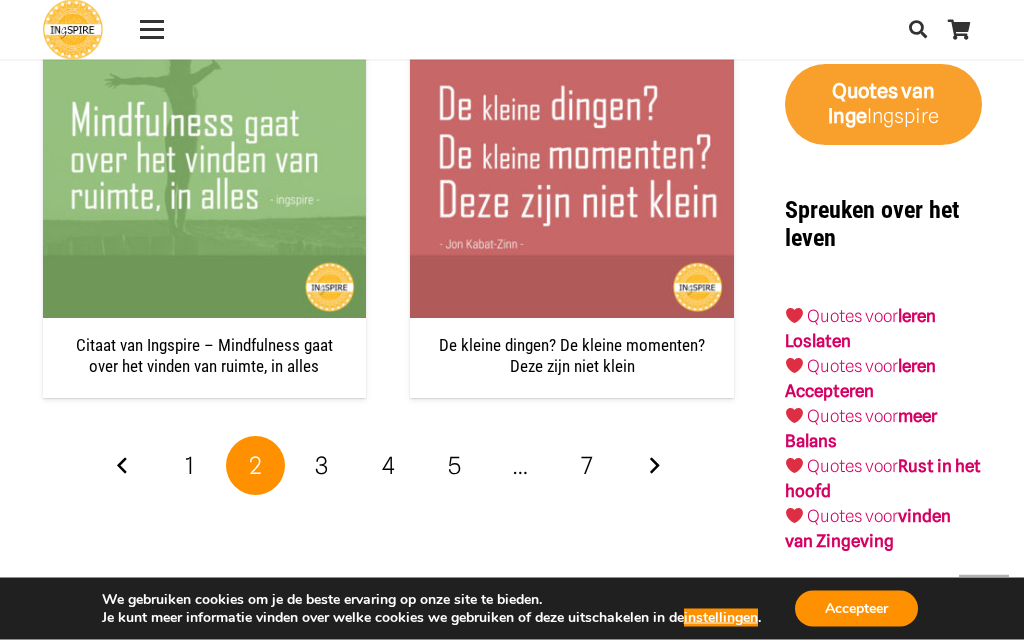 click on "3" at bounding box center [321, 466] 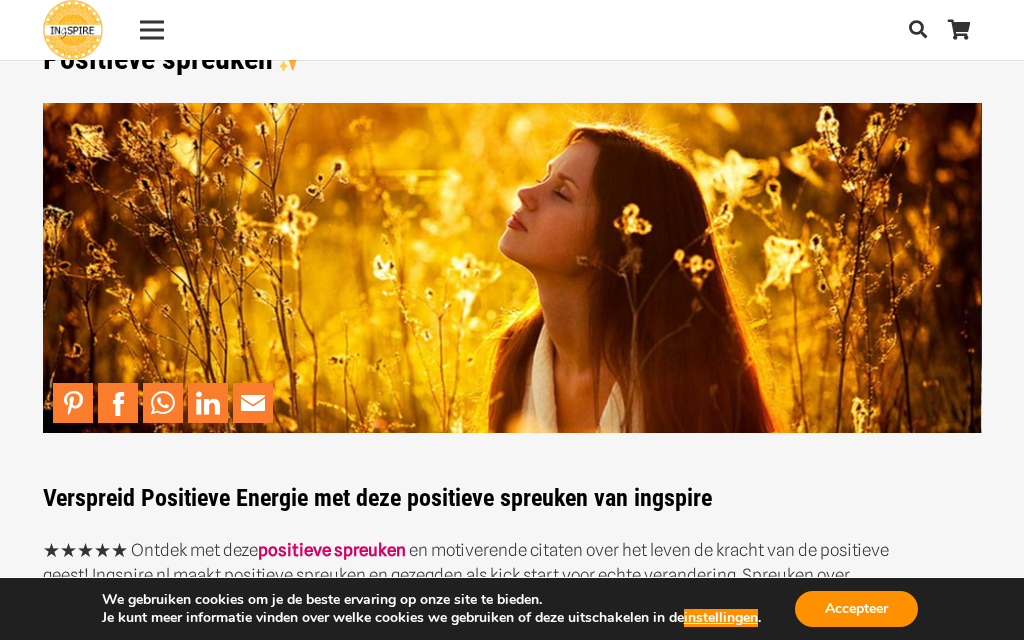 scroll, scrollTop: 0, scrollLeft: 0, axis: both 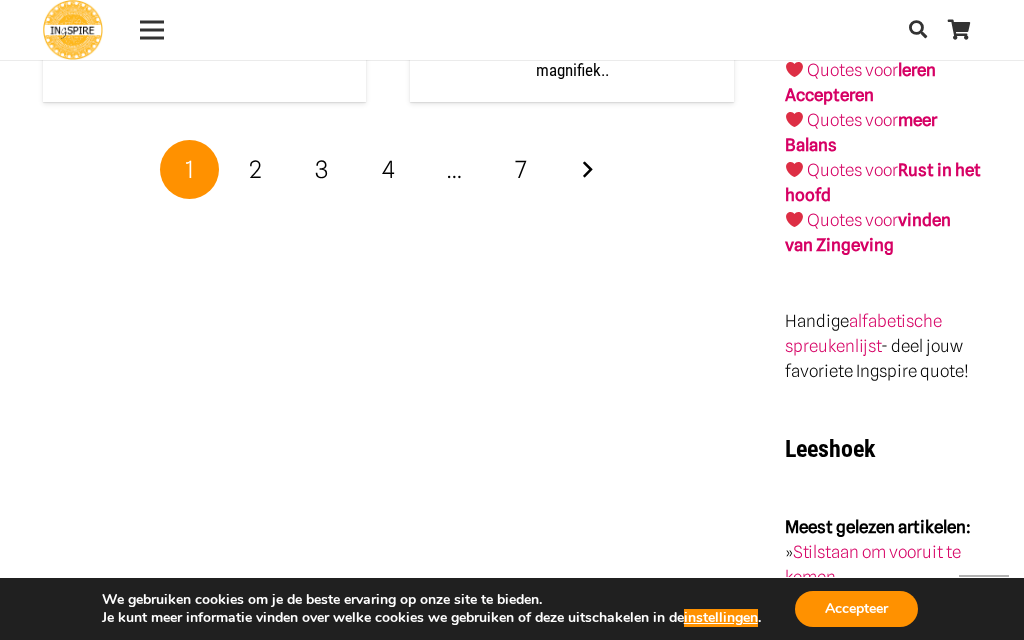 click on "3" at bounding box center (322, 170) 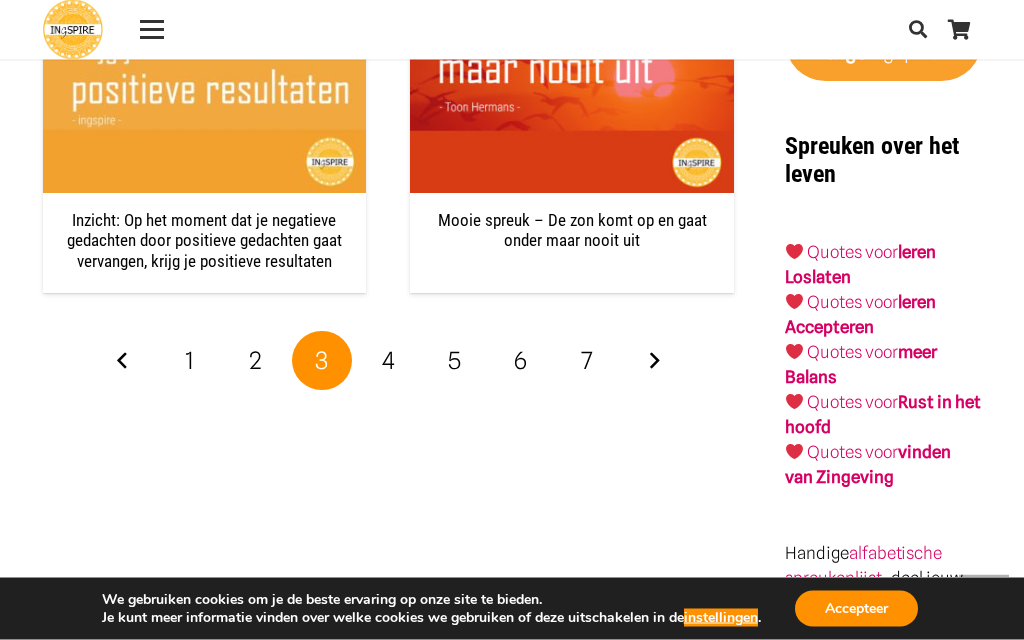 scroll, scrollTop: 3351, scrollLeft: 0, axis: vertical 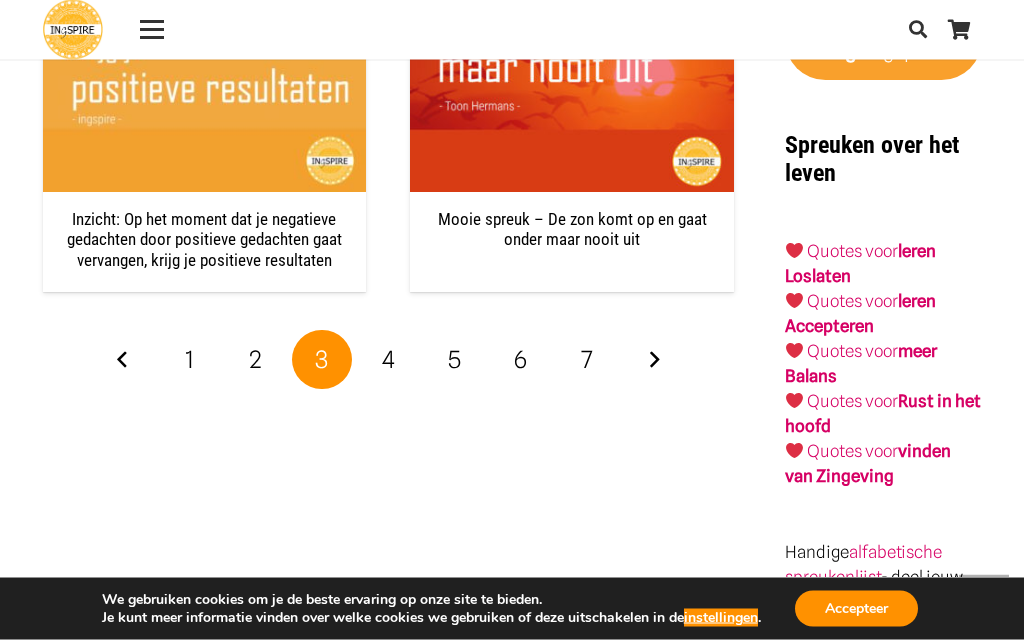 click on "4" at bounding box center [388, 360] 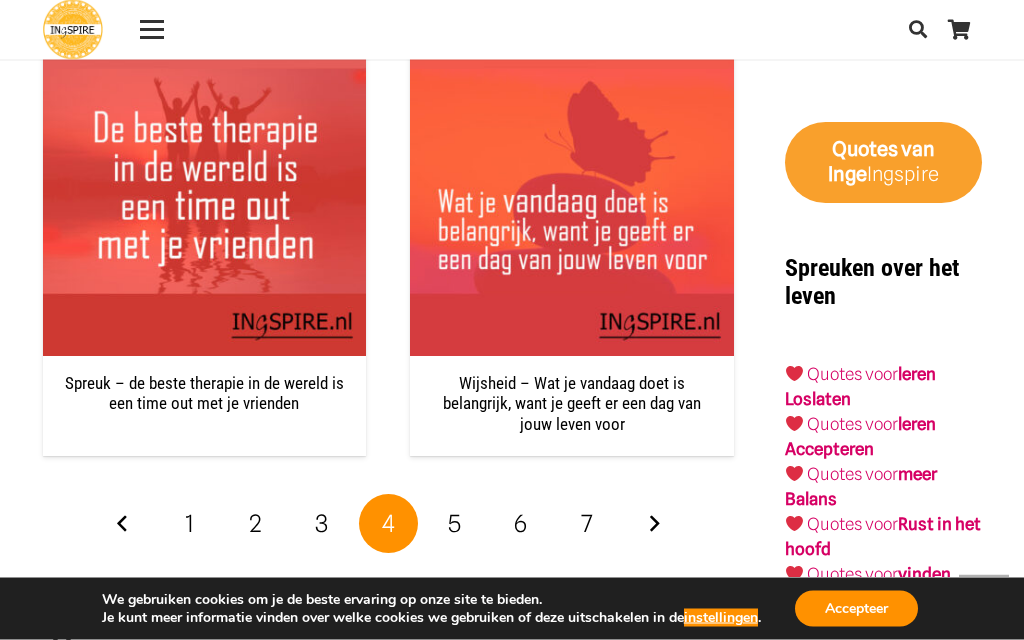 scroll, scrollTop: 3230, scrollLeft: 0, axis: vertical 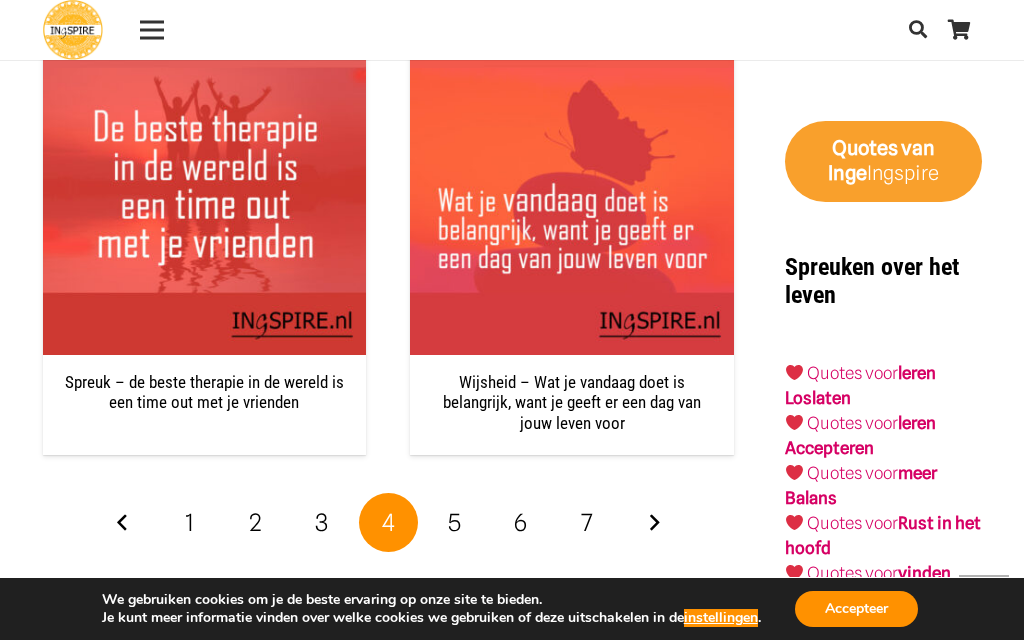 click on "5" at bounding box center (454, 522) 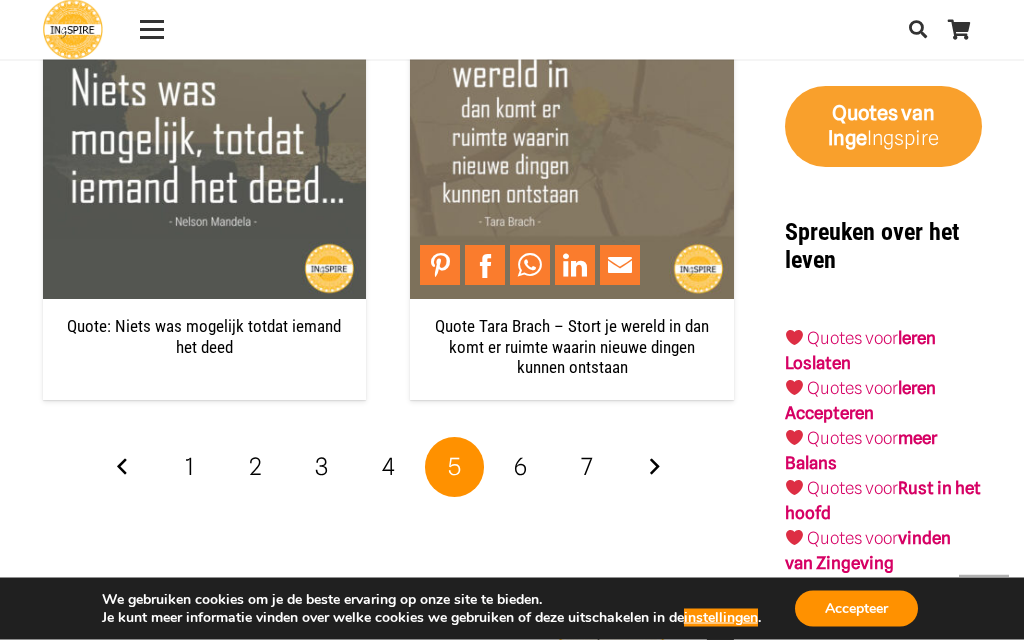 scroll, scrollTop: 3265, scrollLeft: 0, axis: vertical 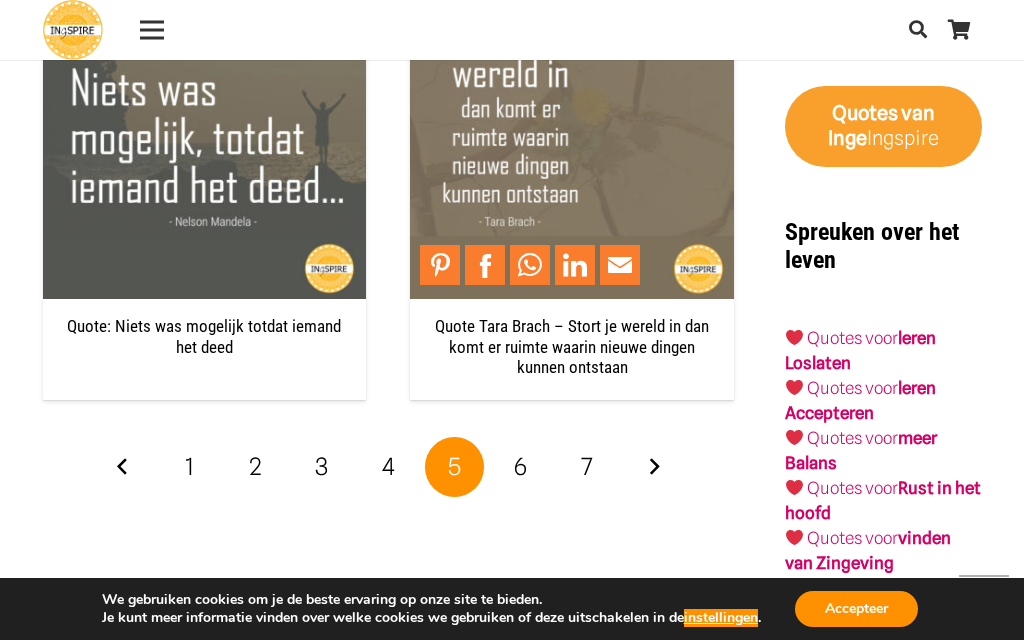 click on "6" at bounding box center [521, 467] 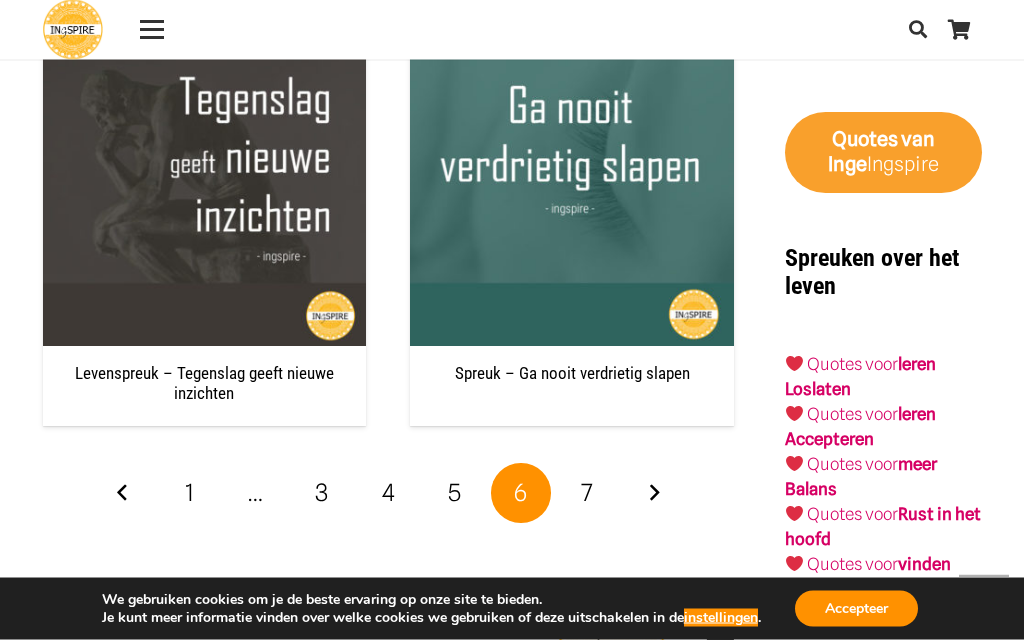 scroll, scrollTop: 3241, scrollLeft: 0, axis: vertical 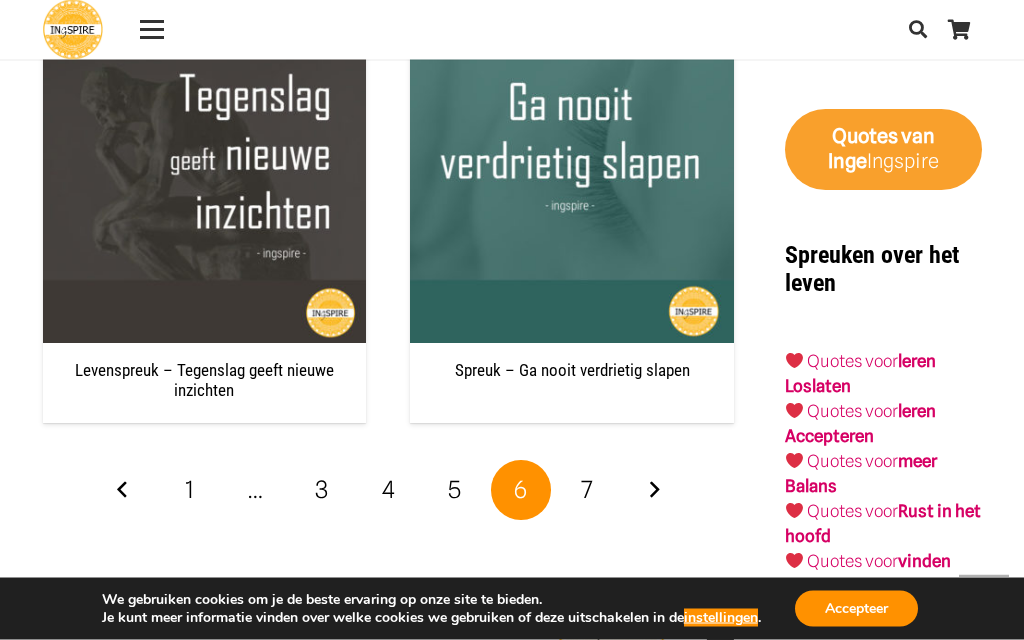 click on "7" at bounding box center (587, 491) 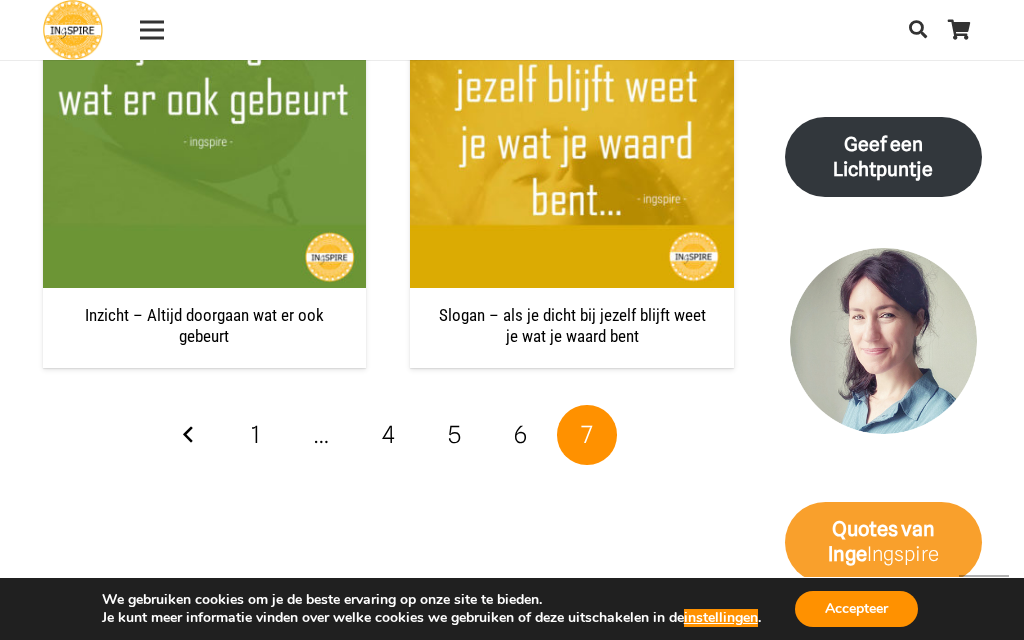 scroll, scrollTop: 2865, scrollLeft: 0, axis: vertical 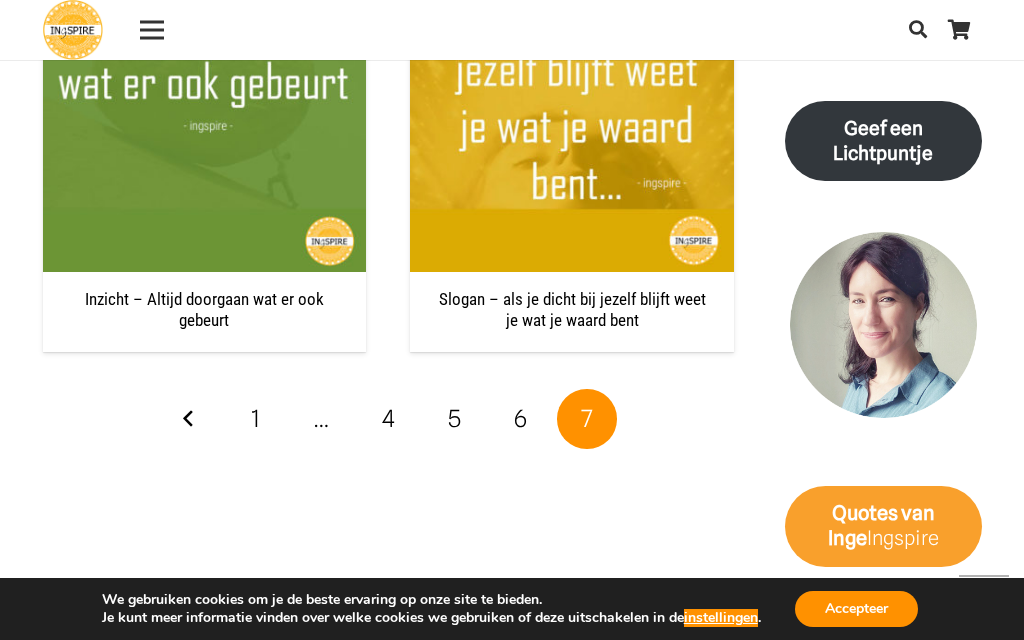 click on "1" at bounding box center [256, 419] 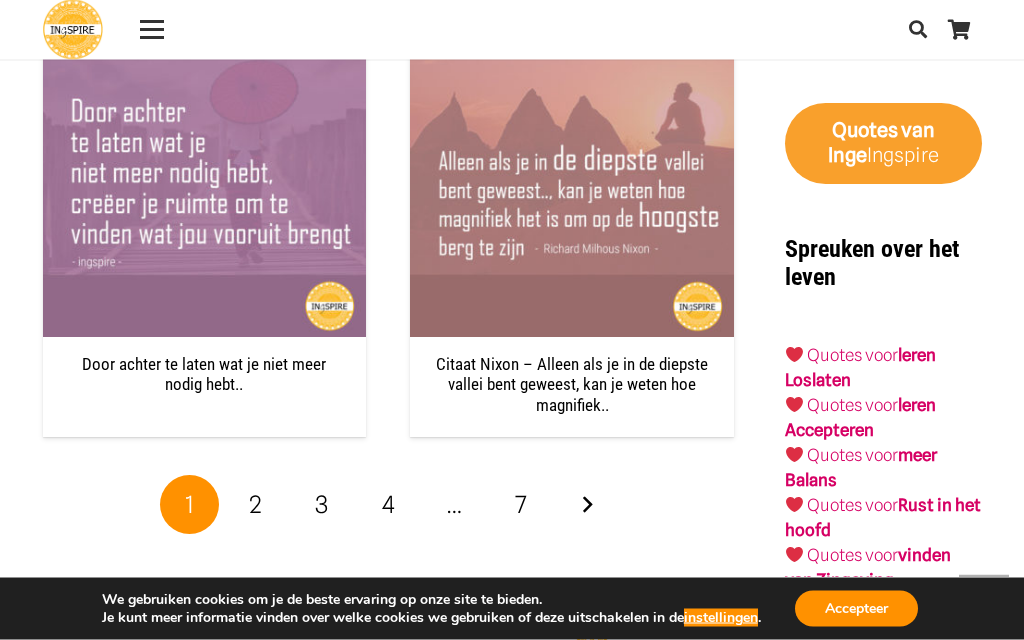 scroll, scrollTop: 3249, scrollLeft: 0, axis: vertical 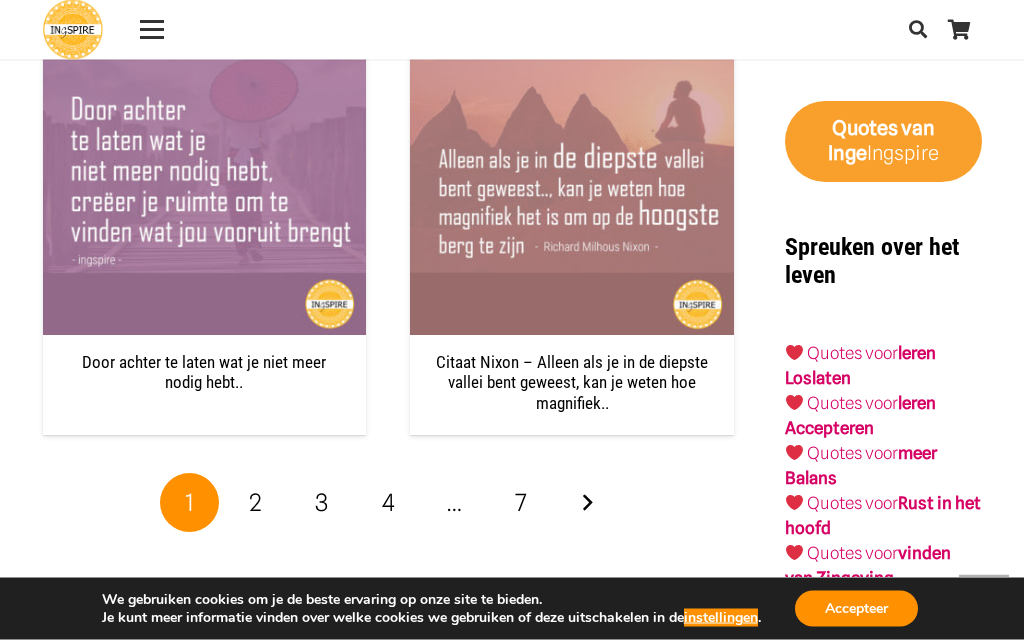 click on "7" at bounding box center [521, 503] 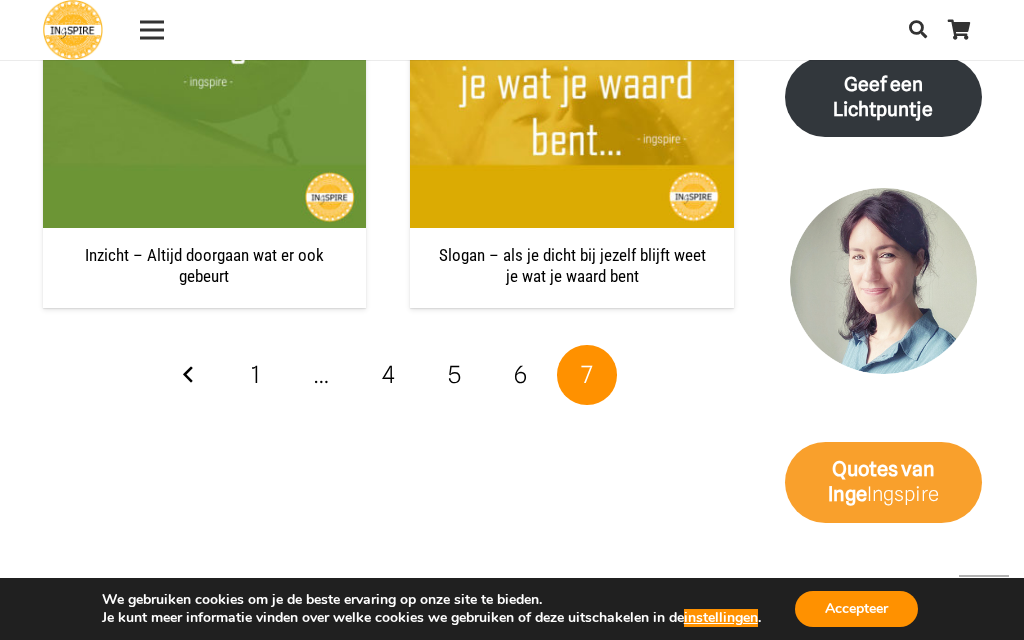 scroll, scrollTop: 2993, scrollLeft: 0, axis: vertical 